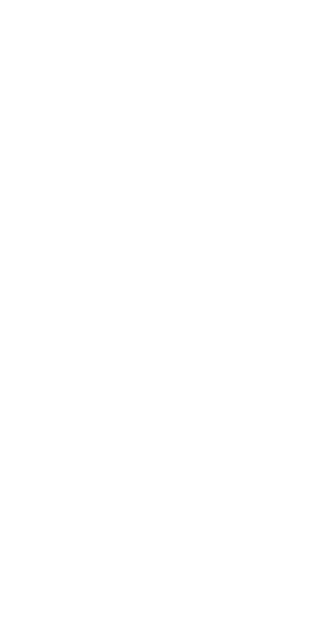 scroll, scrollTop: 0, scrollLeft: 0, axis: both 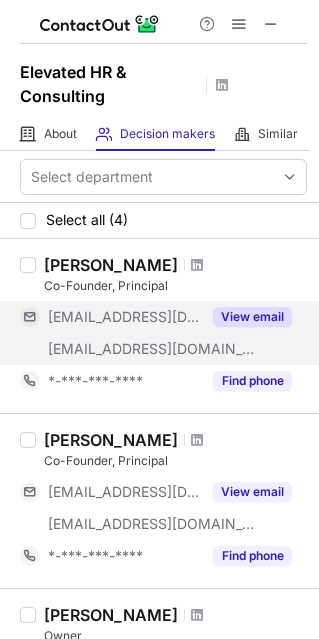 click on "View email" at bounding box center (252, 317) 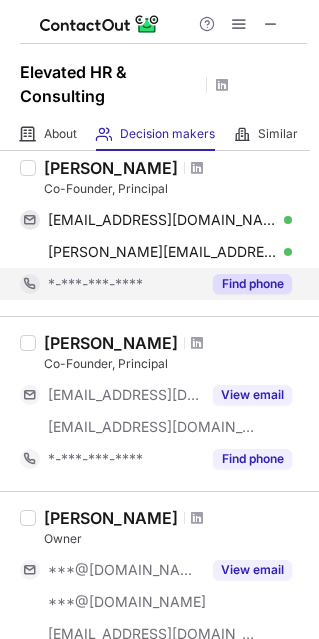 scroll, scrollTop: 133, scrollLeft: 0, axis: vertical 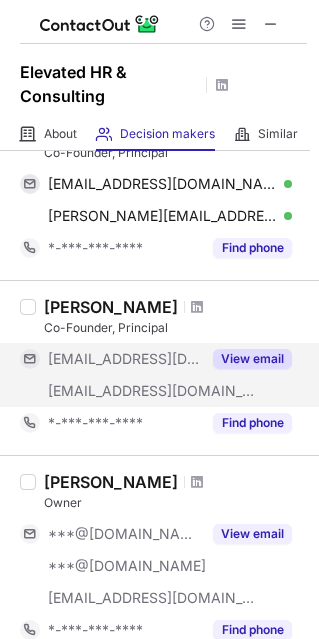 click on "View email" at bounding box center (252, 359) 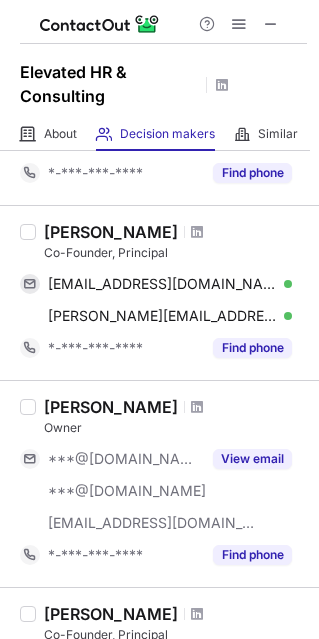 scroll, scrollTop: 266, scrollLeft: 0, axis: vertical 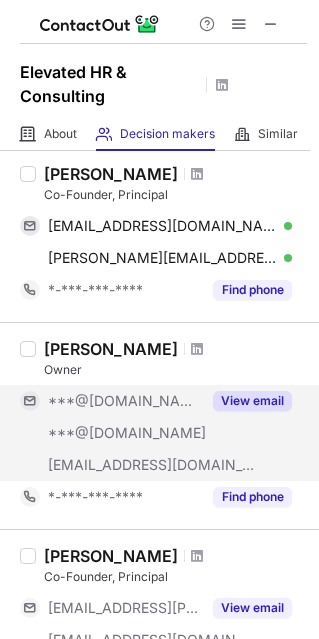 click on "View email" at bounding box center [252, 401] 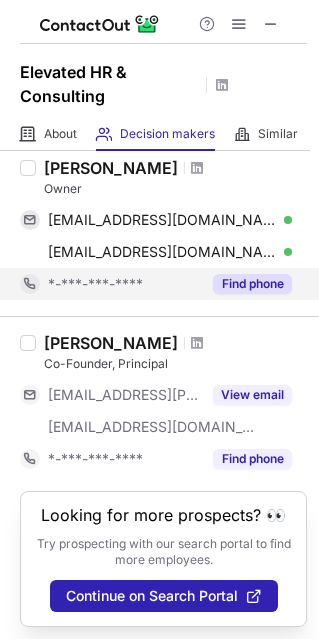 scroll, scrollTop: 450, scrollLeft: 0, axis: vertical 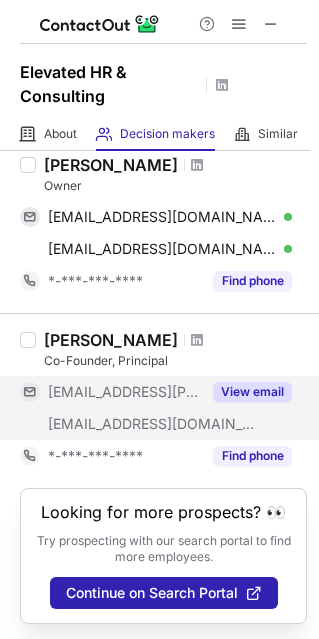 click on "View email" at bounding box center (252, 392) 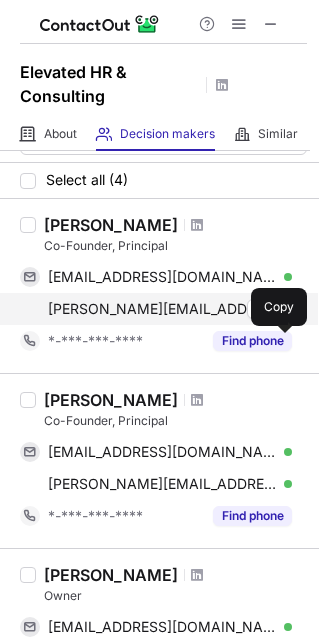 scroll, scrollTop: 0, scrollLeft: 0, axis: both 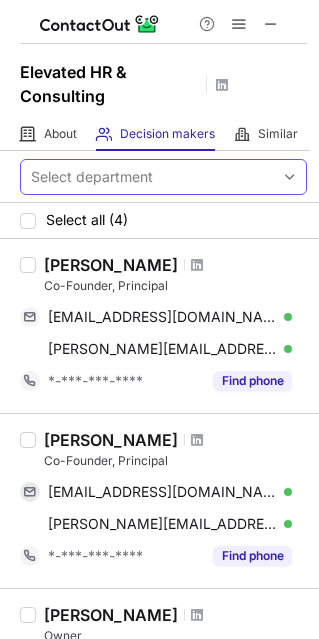 click on "Select department" at bounding box center [147, 177] 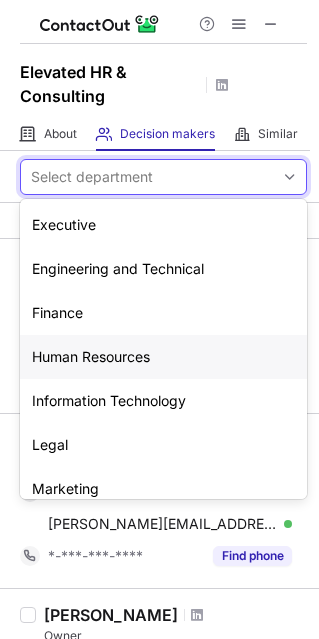 click on "Human Resources" at bounding box center [163, 357] 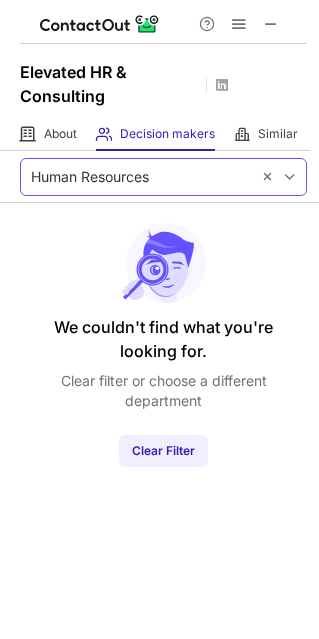 click on "Human Resources" at bounding box center [90, 177] 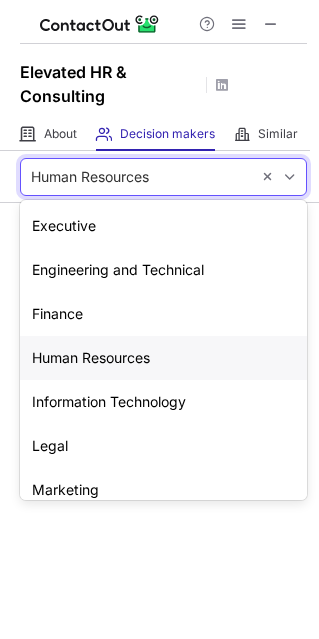 scroll, scrollTop: 147, scrollLeft: 0, axis: vertical 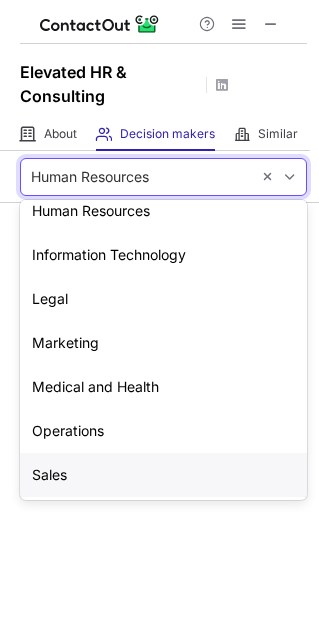 click on "Sales" at bounding box center [163, 475] 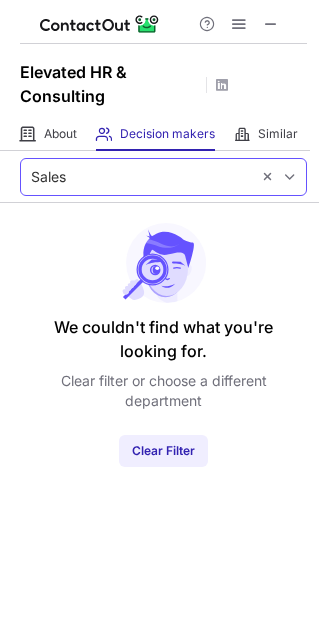 click on "Sales" at bounding box center (135, 177) 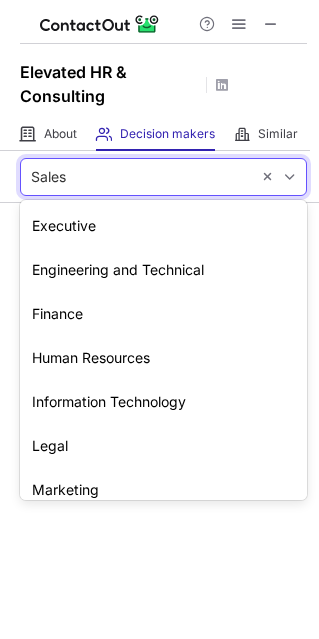 scroll, scrollTop: 147, scrollLeft: 0, axis: vertical 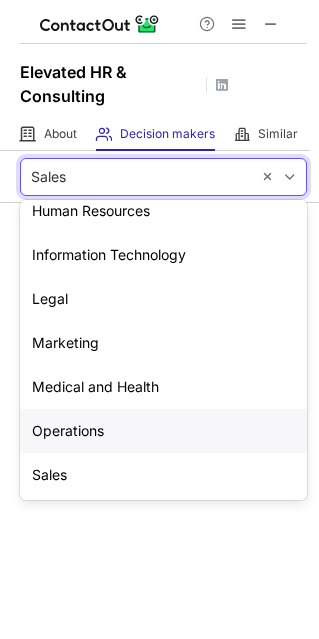 click on "Operations" at bounding box center [163, 431] 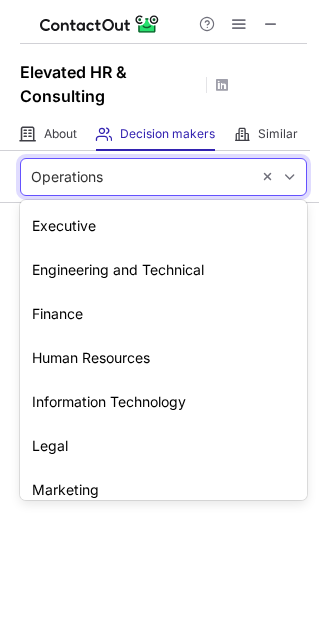 click on "Operations" at bounding box center (135, 177) 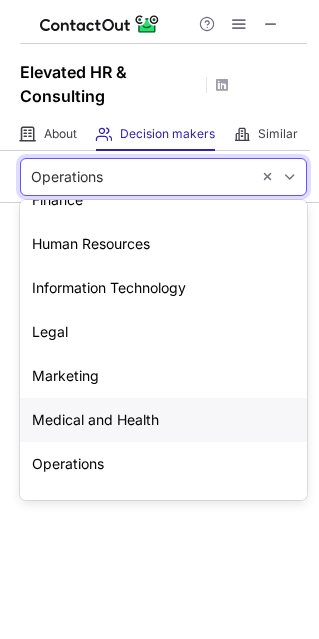 click on "Medical and Health" at bounding box center (163, 420) 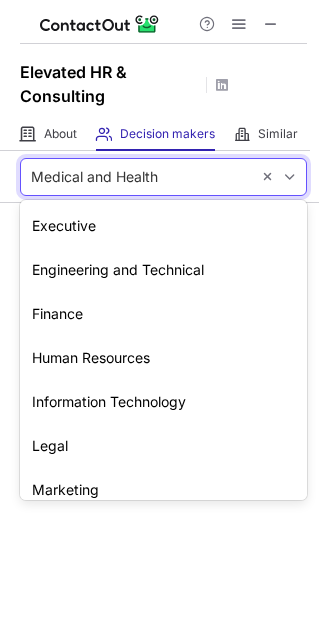 click on "Medical and Health" at bounding box center [94, 177] 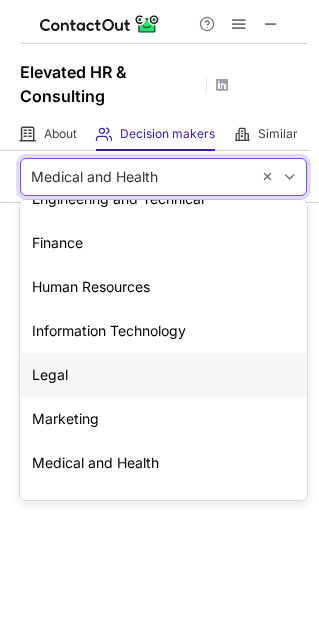 click on "Legal" at bounding box center (163, 375) 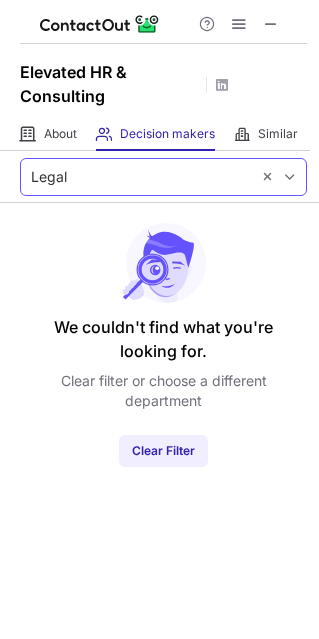 click on "Legal" at bounding box center (135, 177) 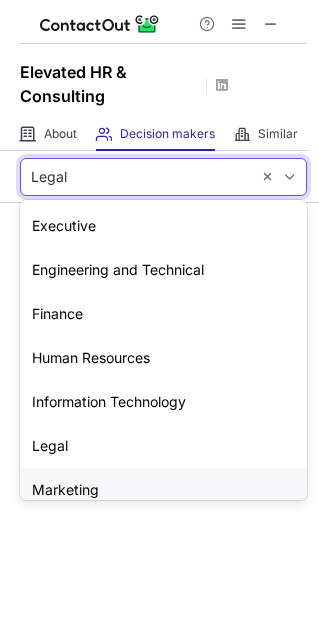 click on "Marketing" at bounding box center (163, 490) 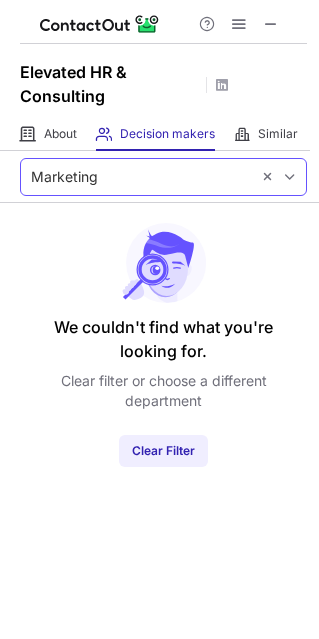 click on "Marketing" at bounding box center [64, 177] 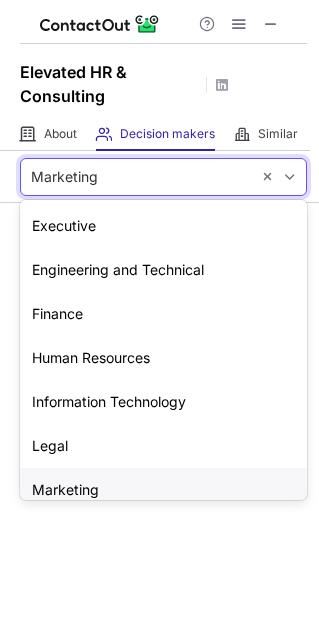 scroll, scrollTop: 26, scrollLeft: 0, axis: vertical 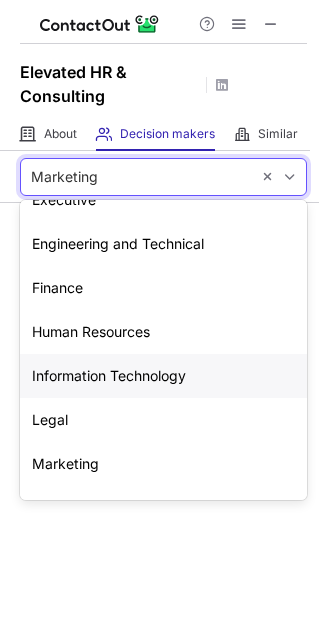 click on "Information Technology" at bounding box center (163, 376) 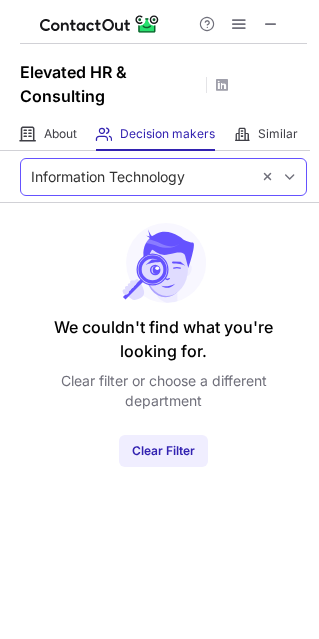 click on "Information Technology" at bounding box center [108, 177] 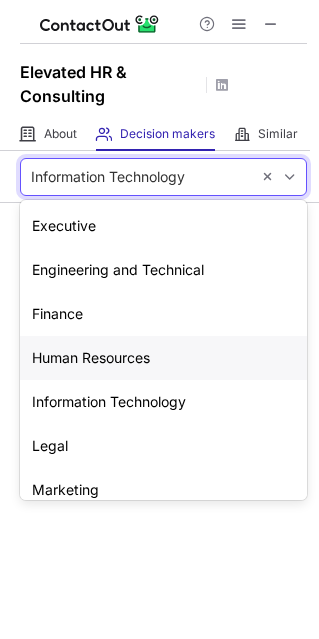 click on "Human Resources" at bounding box center (163, 358) 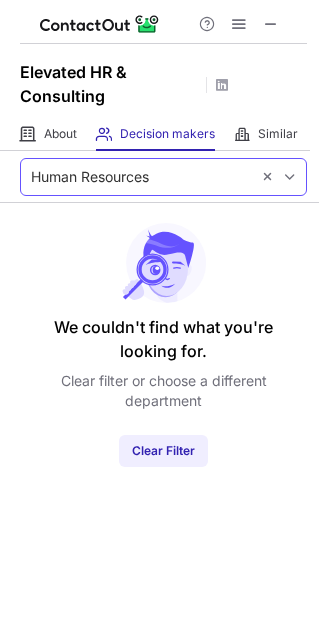 click on "Human Resources" at bounding box center (90, 177) 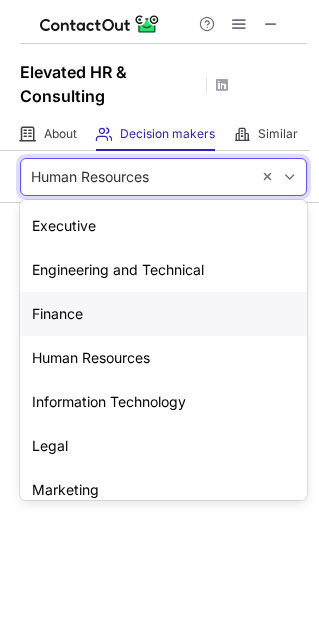 click on "Finance" at bounding box center [163, 314] 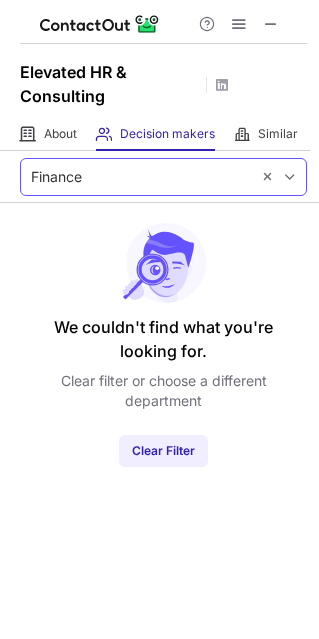 click on "Finance" at bounding box center (56, 177) 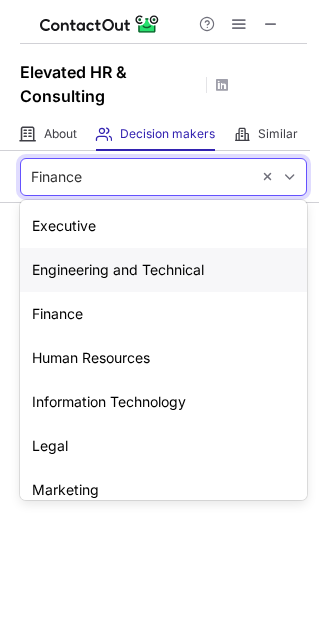click on "Engineering and Technical" at bounding box center [163, 270] 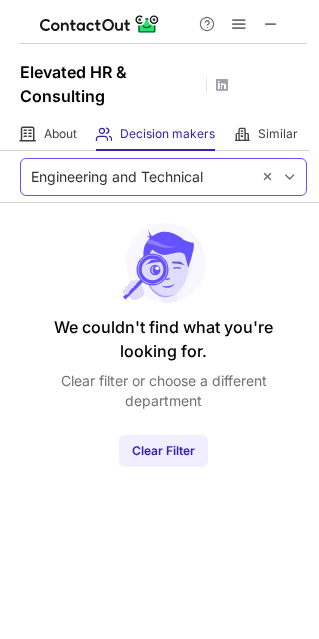click on "Engineering and Technical" at bounding box center (117, 177) 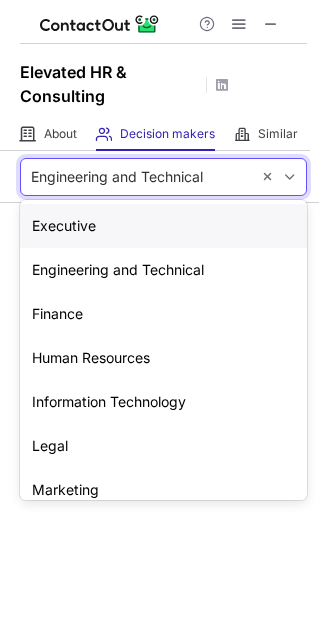 click on "Executive" at bounding box center [163, 226] 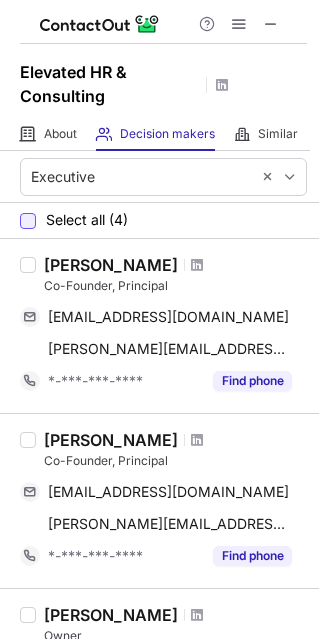 click at bounding box center (28, 221) 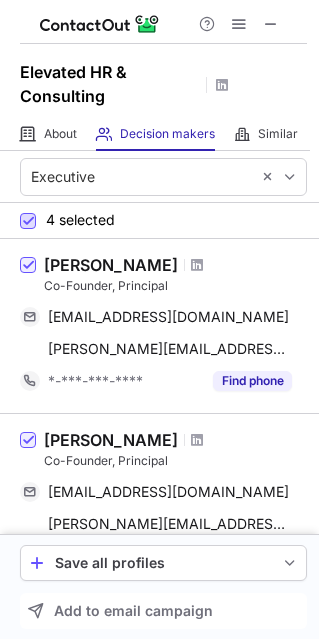 click at bounding box center [28, 221] 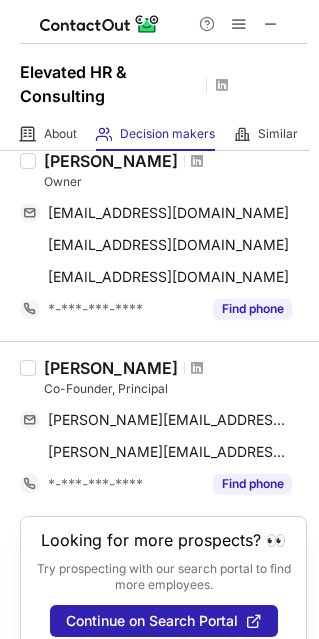 scroll, scrollTop: 482, scrollLeft: 0, axis: vertical 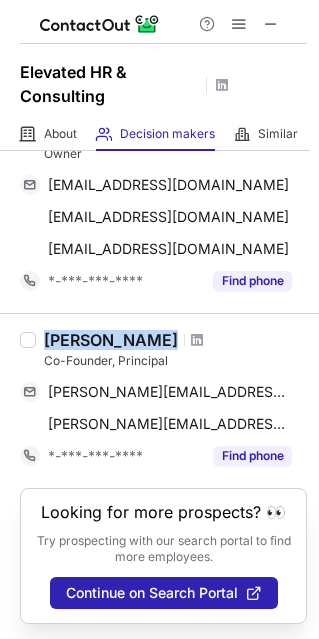 drag, startPoint x: 46, startPoint y: 334, endPoint x: 168, endPoint y: 331, distance: 122.03688 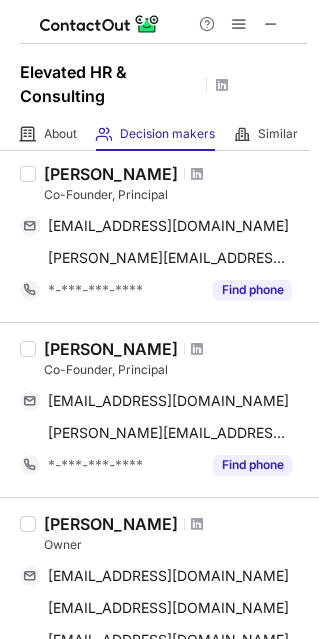scroll, scrollTop: 82, scrollLeft: 0, axis: vertical 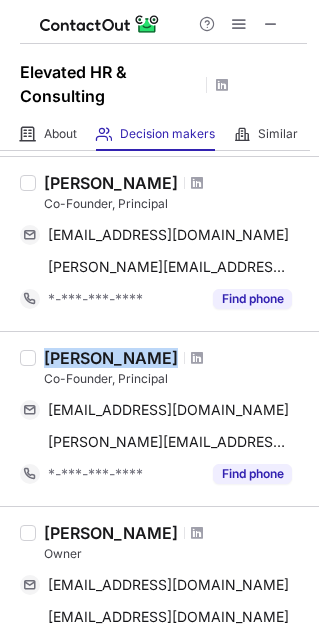 drag, startPoint x: 44, startPoint y: 360, endPoint x: 147, endPoint y: 360, distance: 103 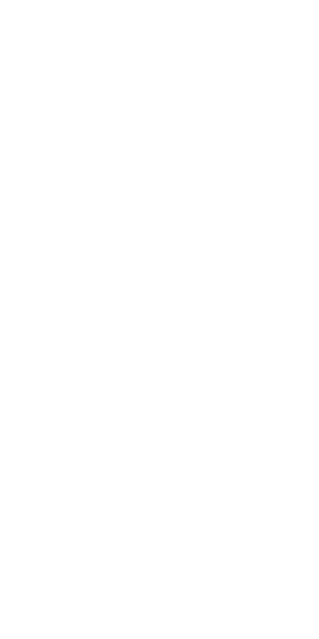 scroll, scrollTop: 0, scrollLeft: 0, axis: both 